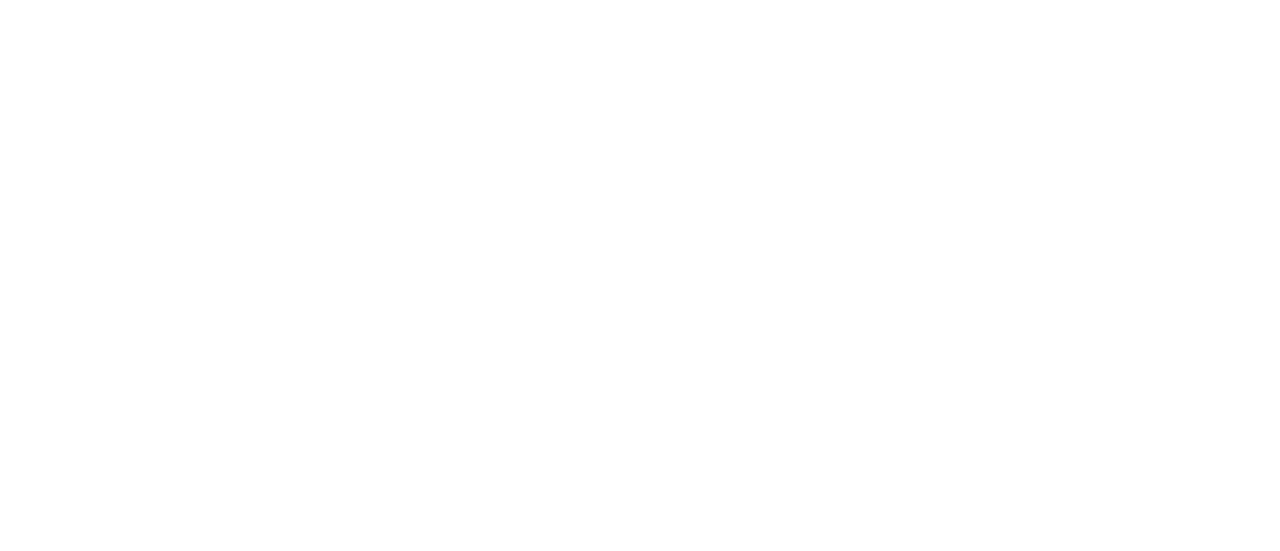 scroll, scrollTop: 0, scrollLeft: 0, axis: both 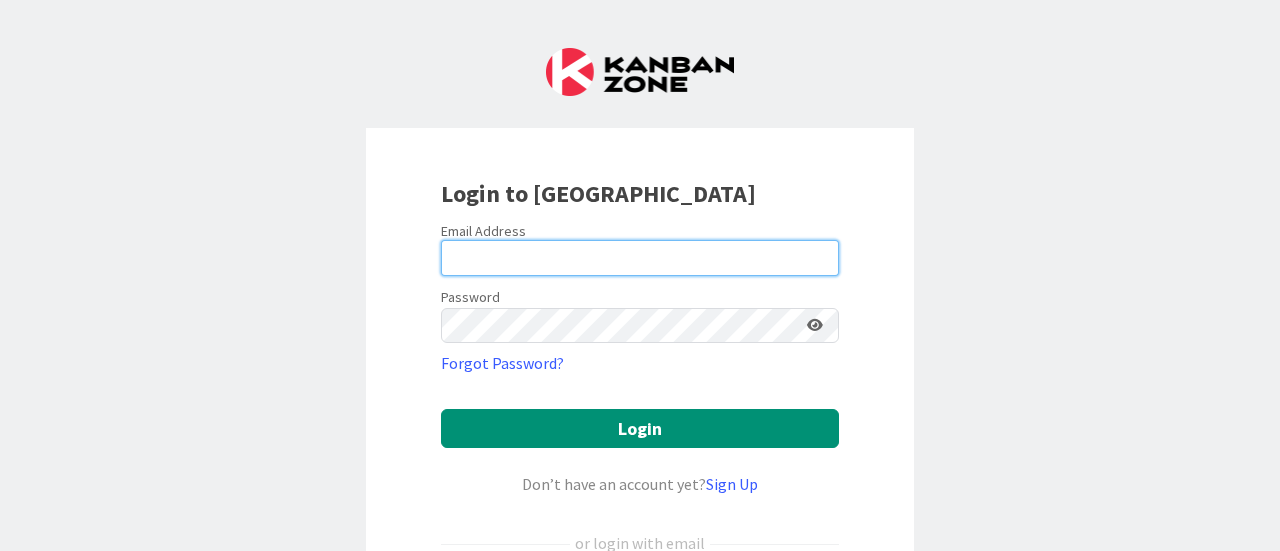 click at bounding box center [640, 258] 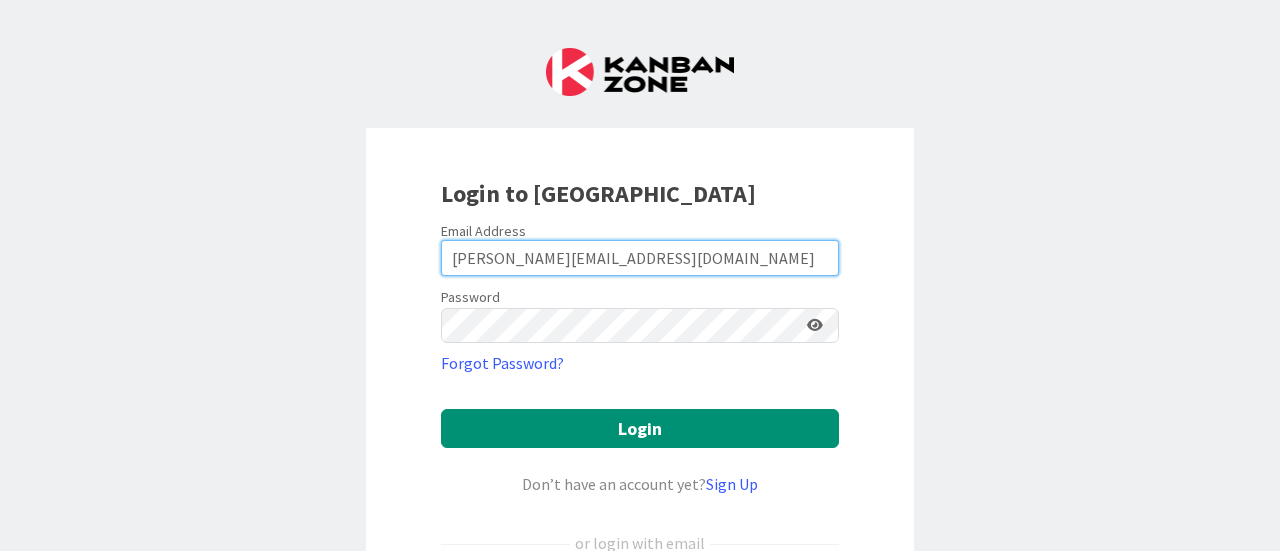 scroll, scrollTop: 0, scrollLeft: 0, axis: both 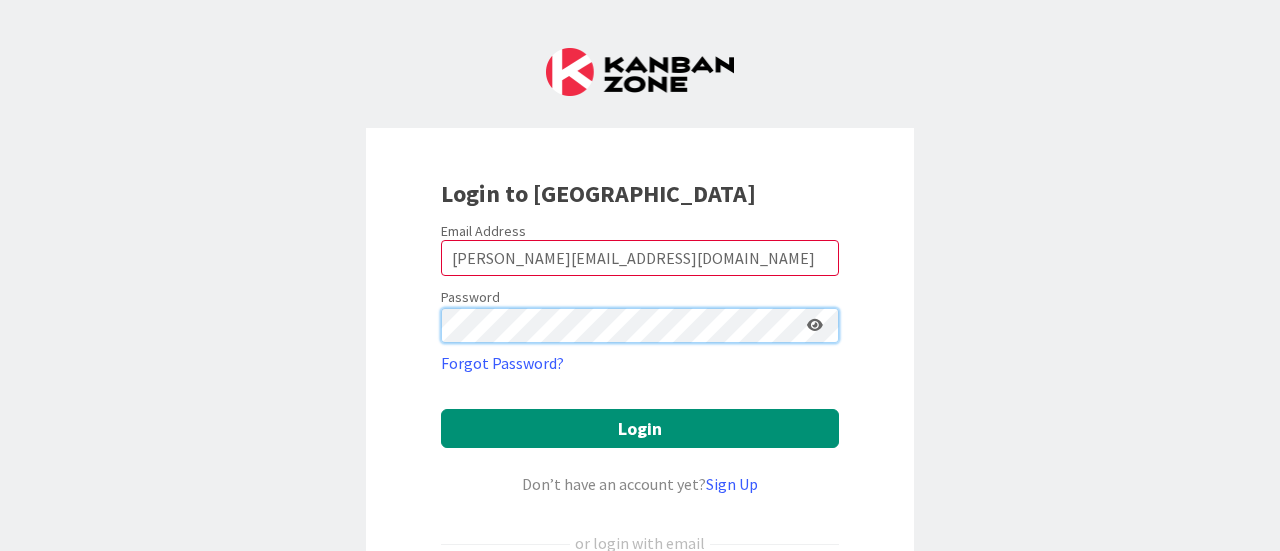 click on "Login" at bounding box center [640, 428] 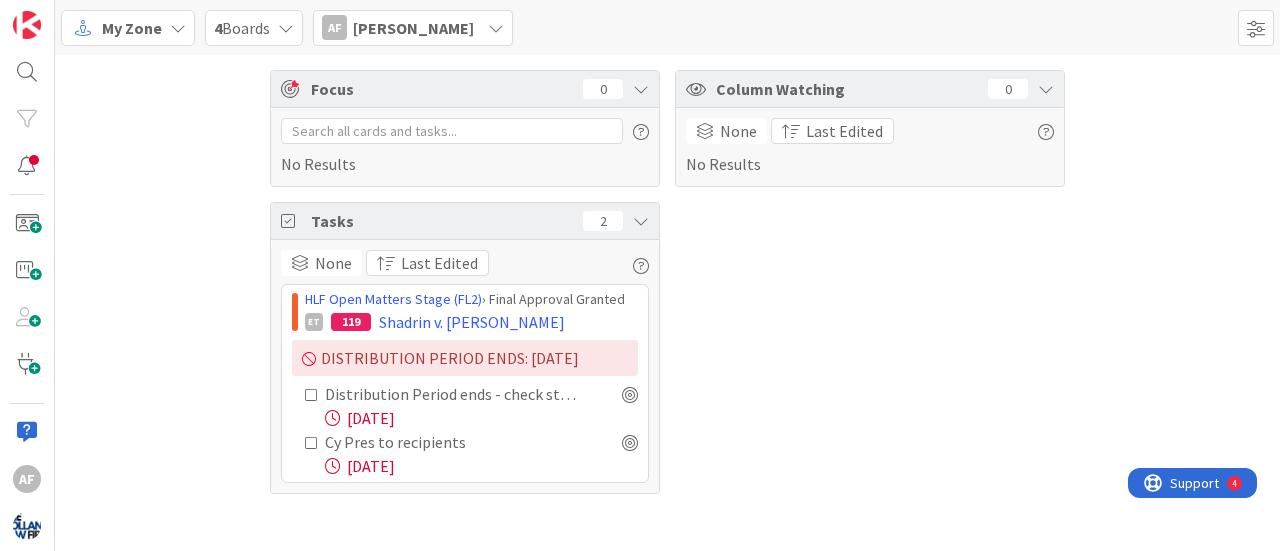 scroll, scrollTop: 0, scrollLeft: 0, axis: both 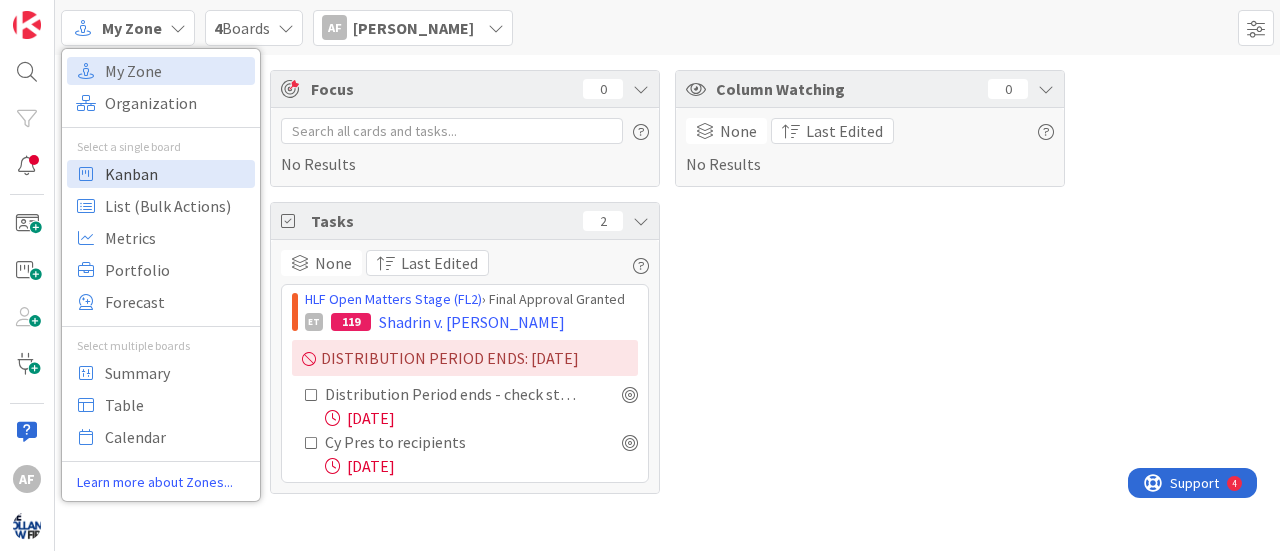 click on "Kanban" at bounding box center (177, 174) 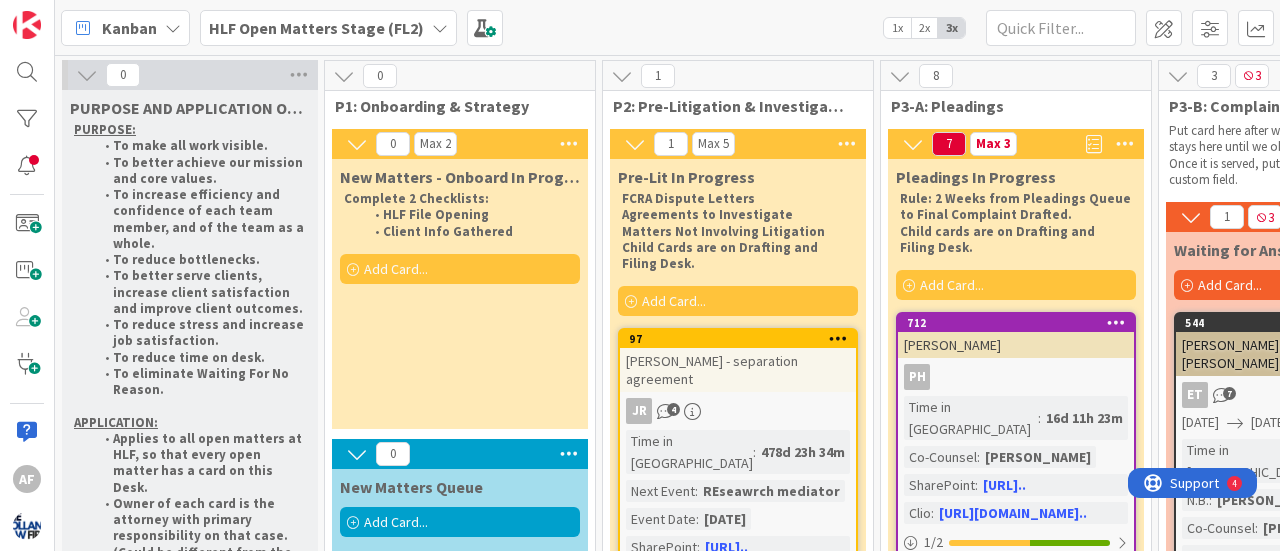 scroll, scrollTop: 0, scrollLeft: 0, axis: both 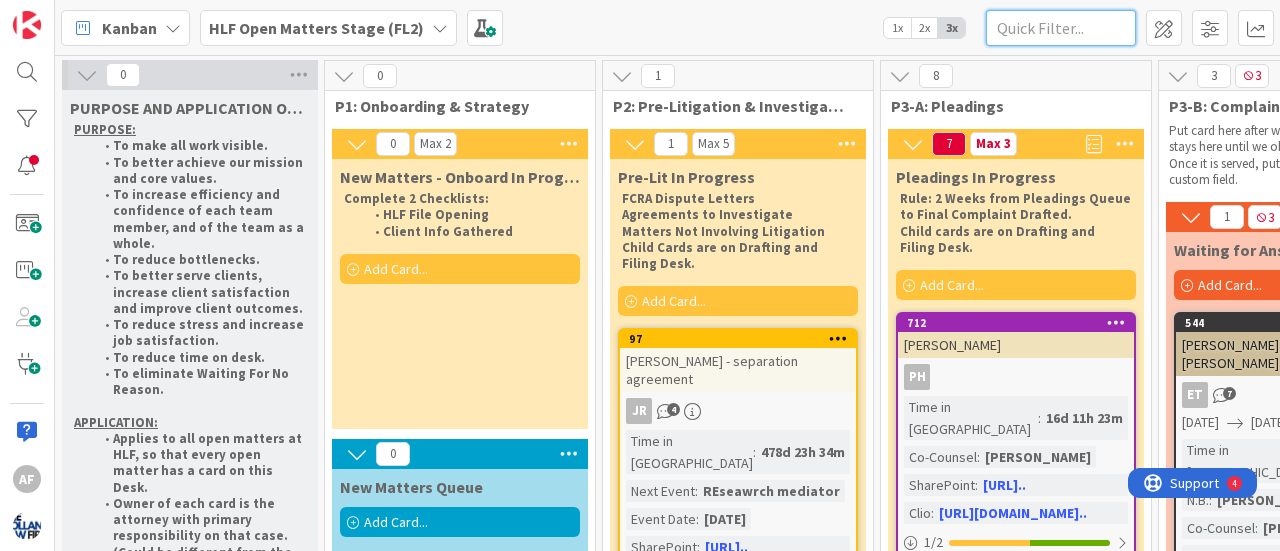 click at bounding box center (1061, 28) 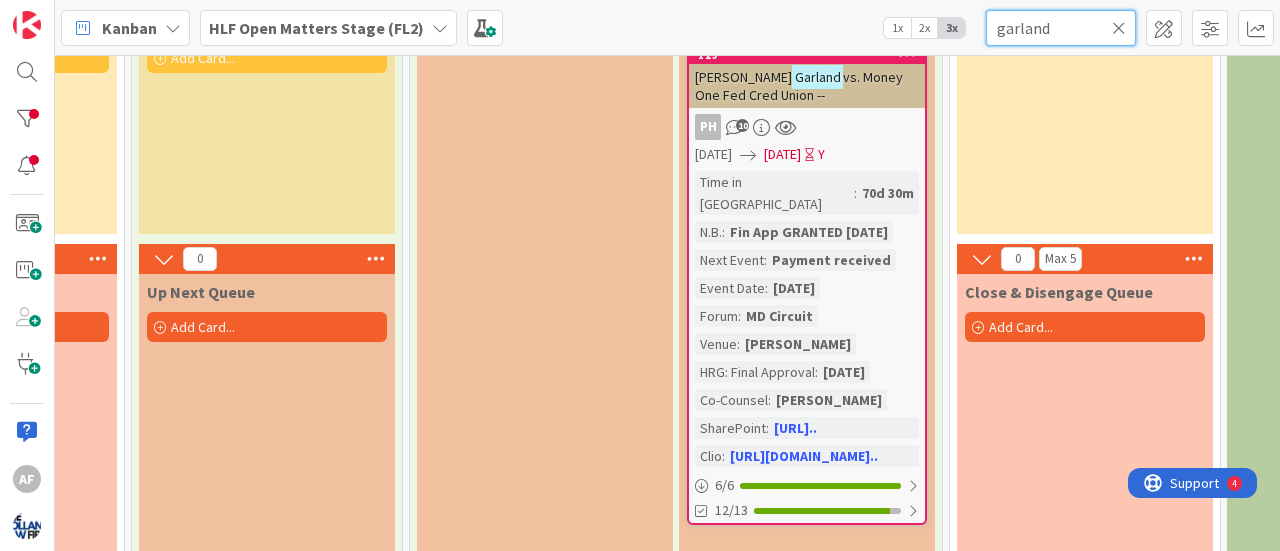 scroll, scrollTop: 195, scrollLeft: 3252, axis: both 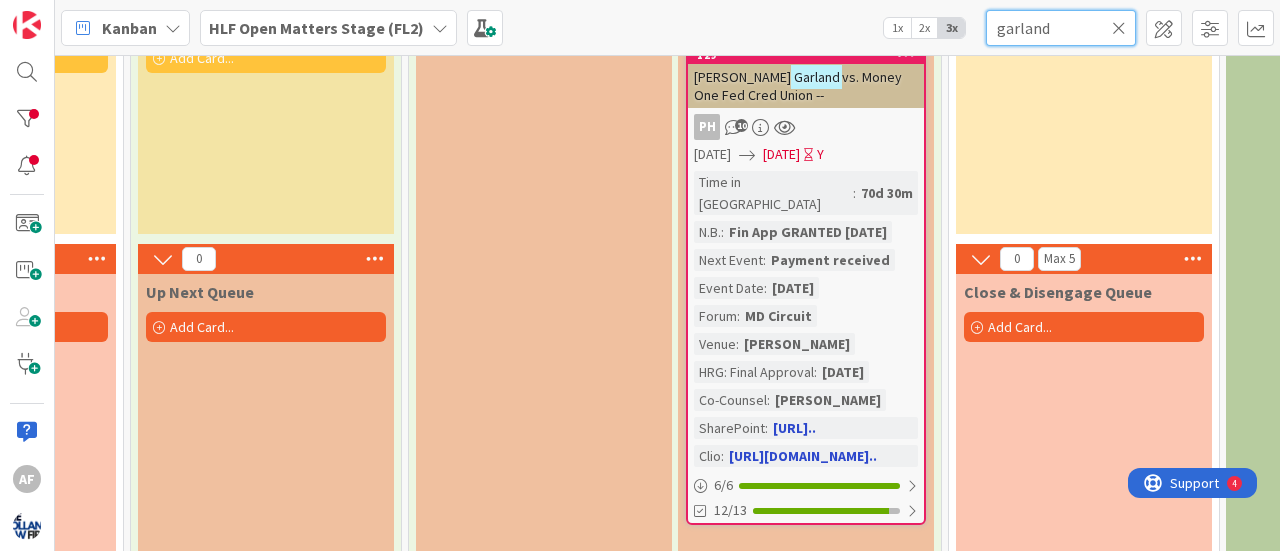 type on "garland" 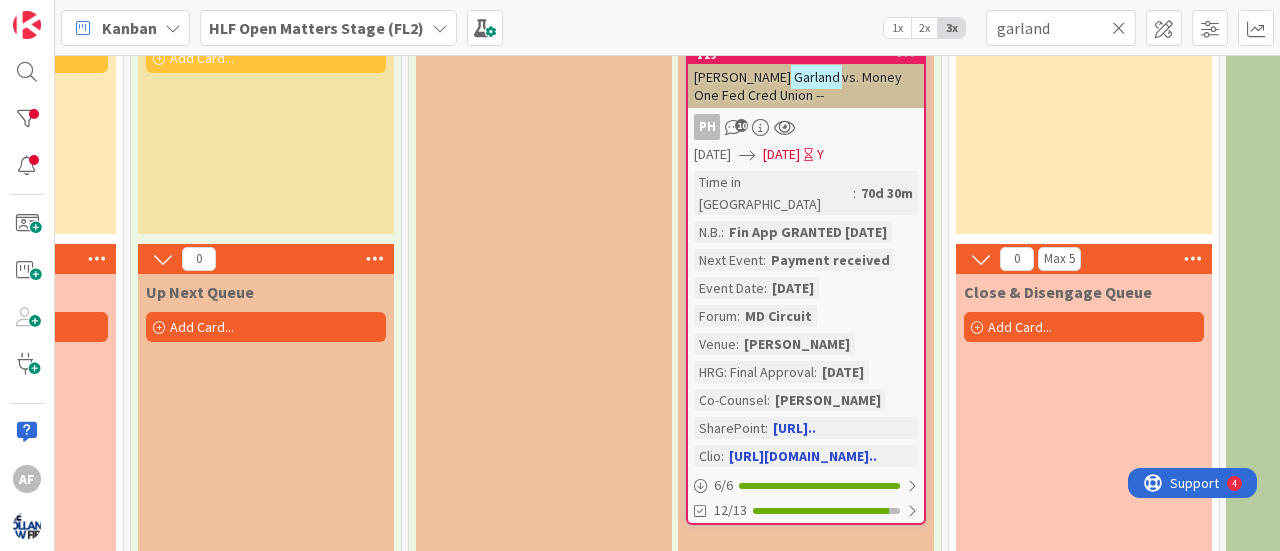 click on "PH 10" at bounding box center [806, 127] 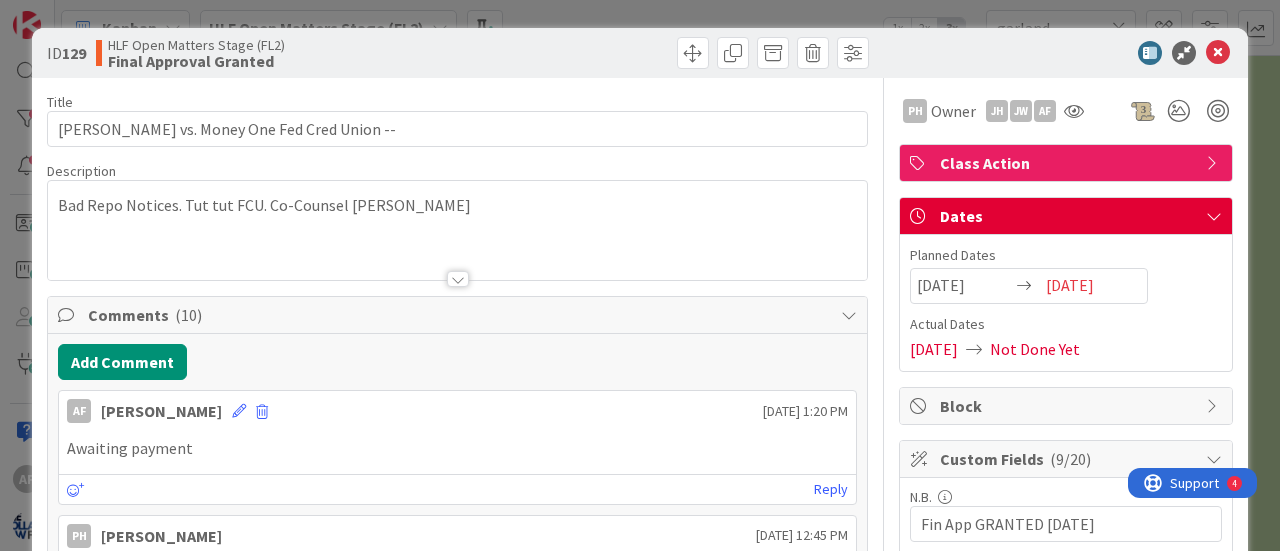 scroll, scrollTop: 0, scrollLeft: 0, axis: both 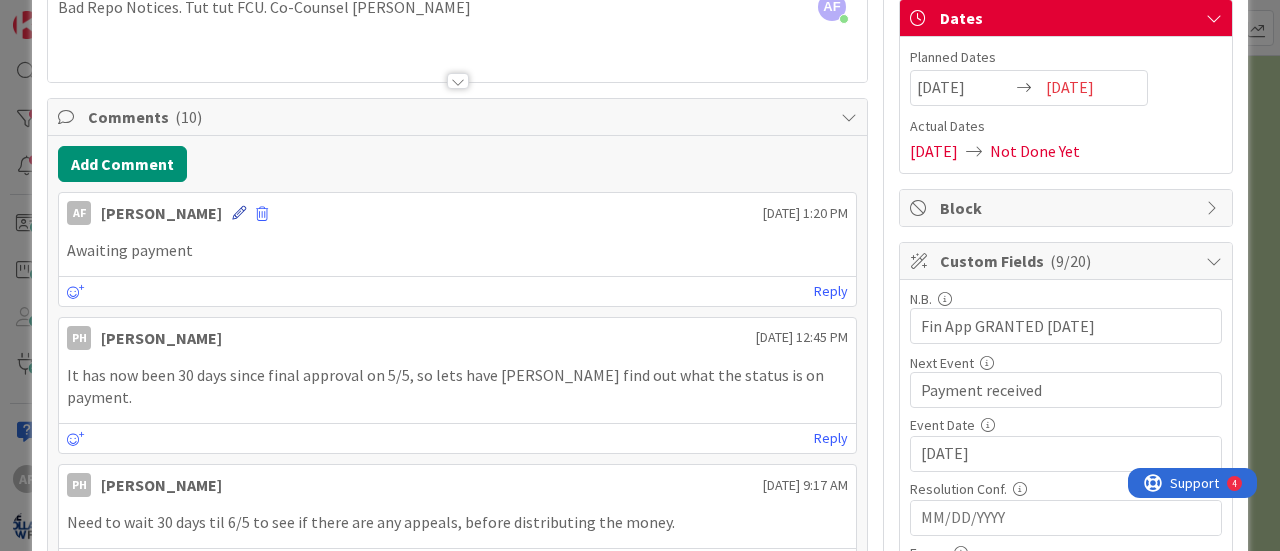 click at bounding box center (239, 213) 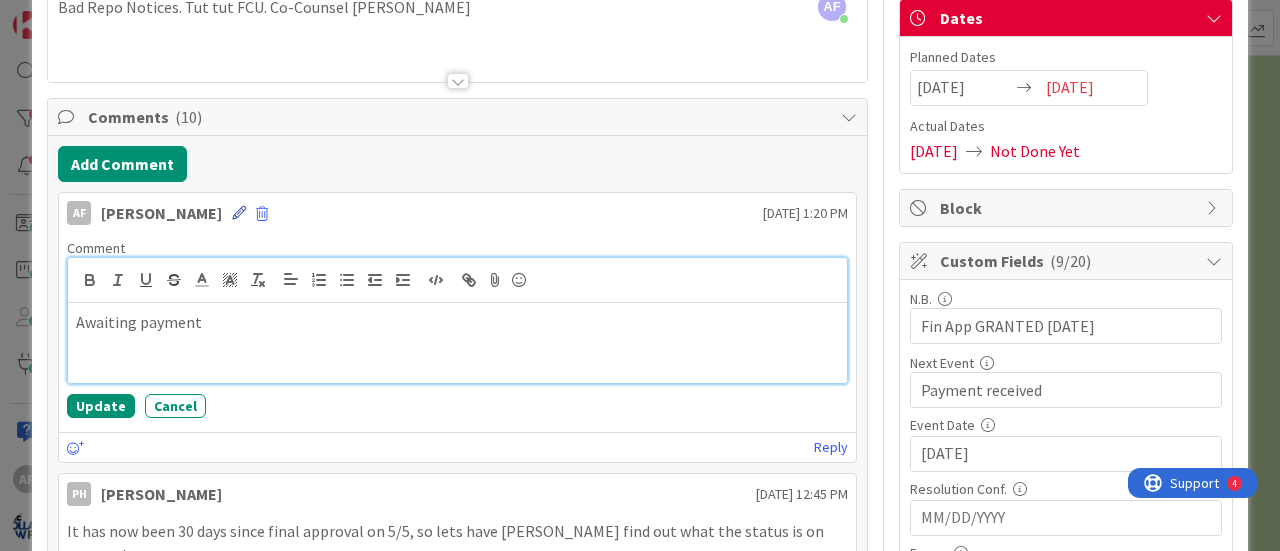 type 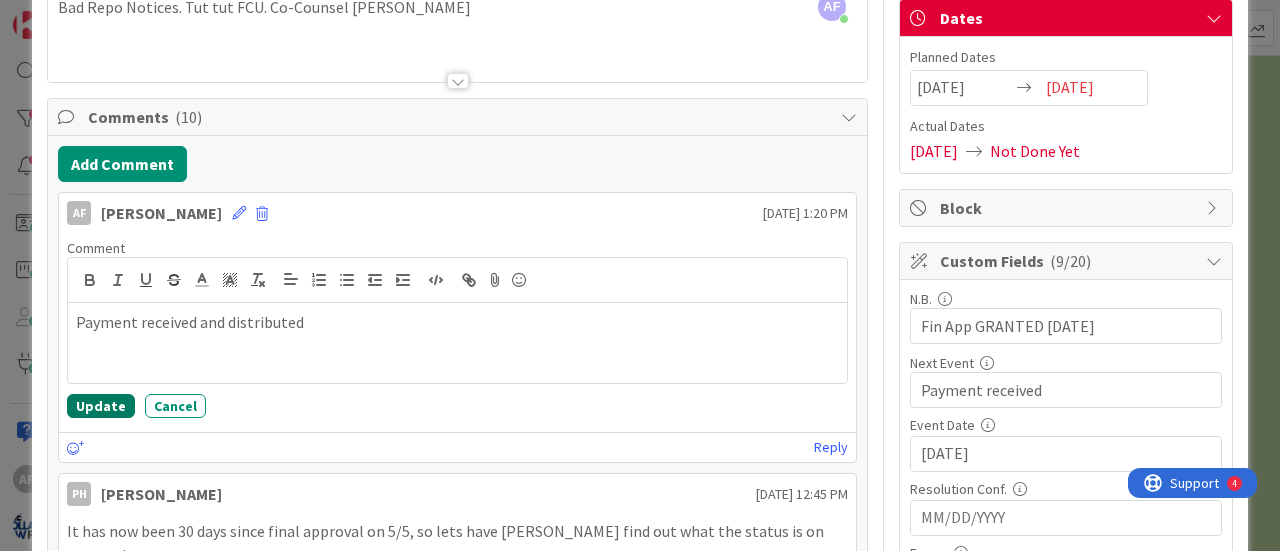 click on "Update" at bounding box center [101, 406] 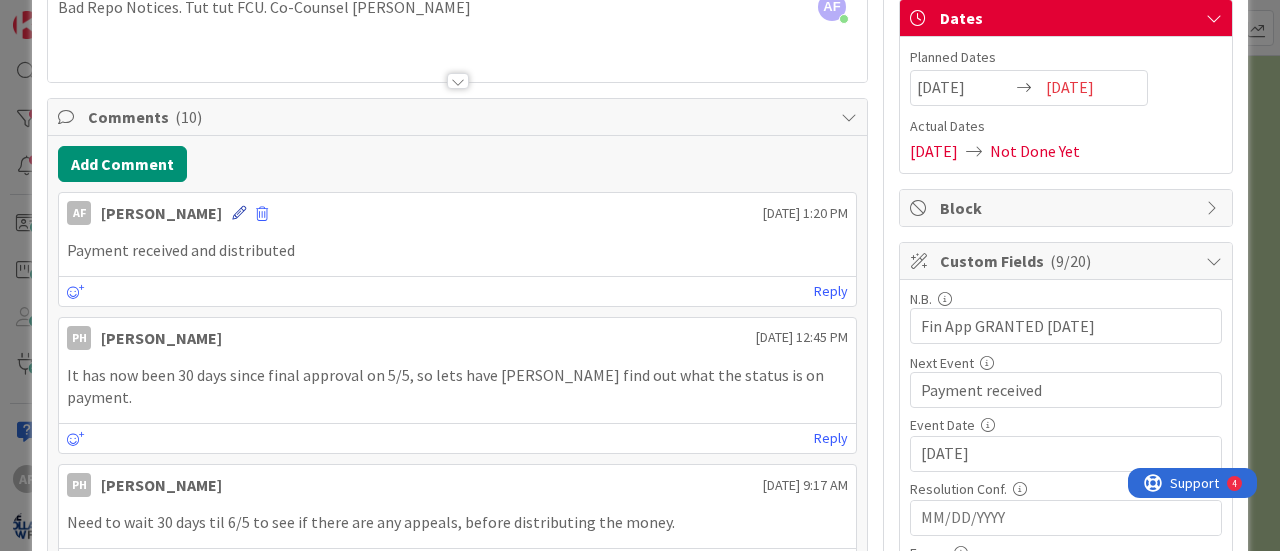 click at bounding box center (239, 213) 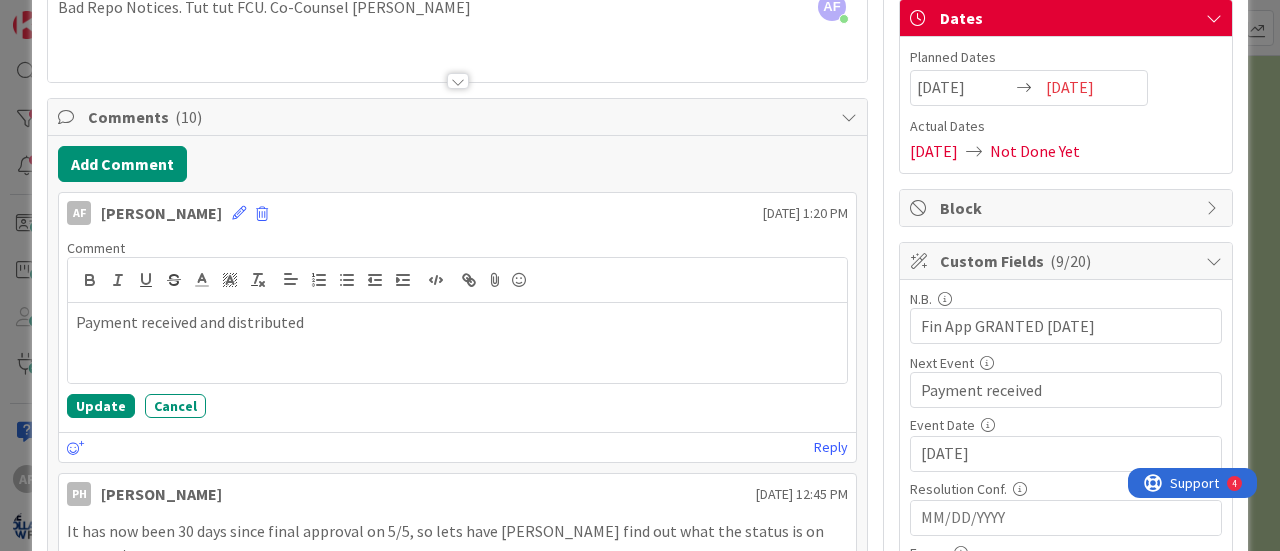 click on "[DATE] 1:20 PM" at bounding box center (805, 213) 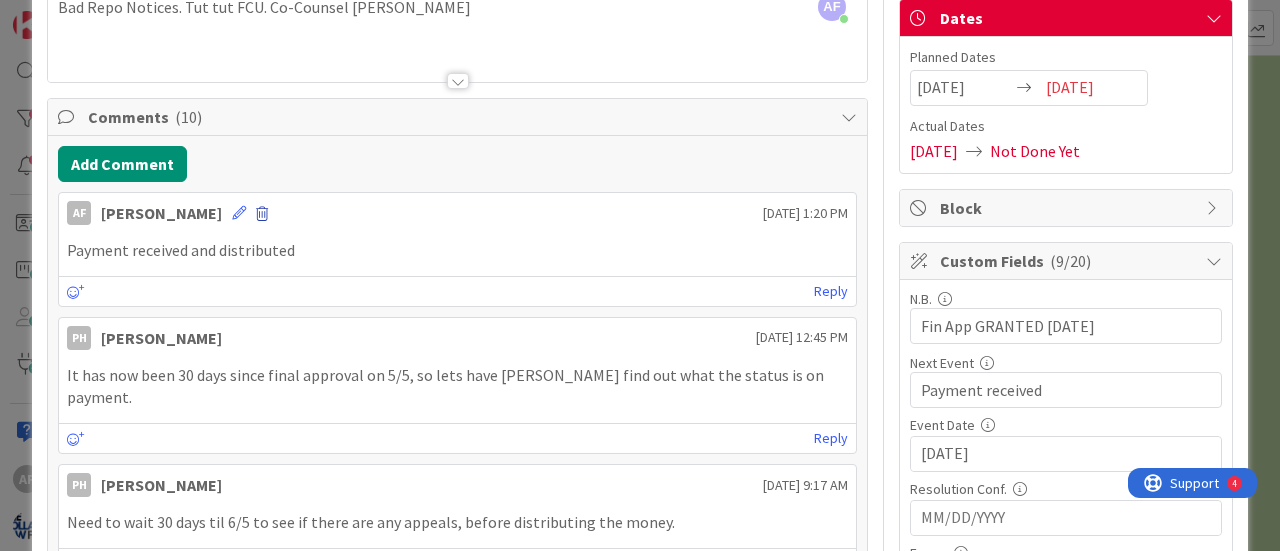 click at bounding box center [262, 214] 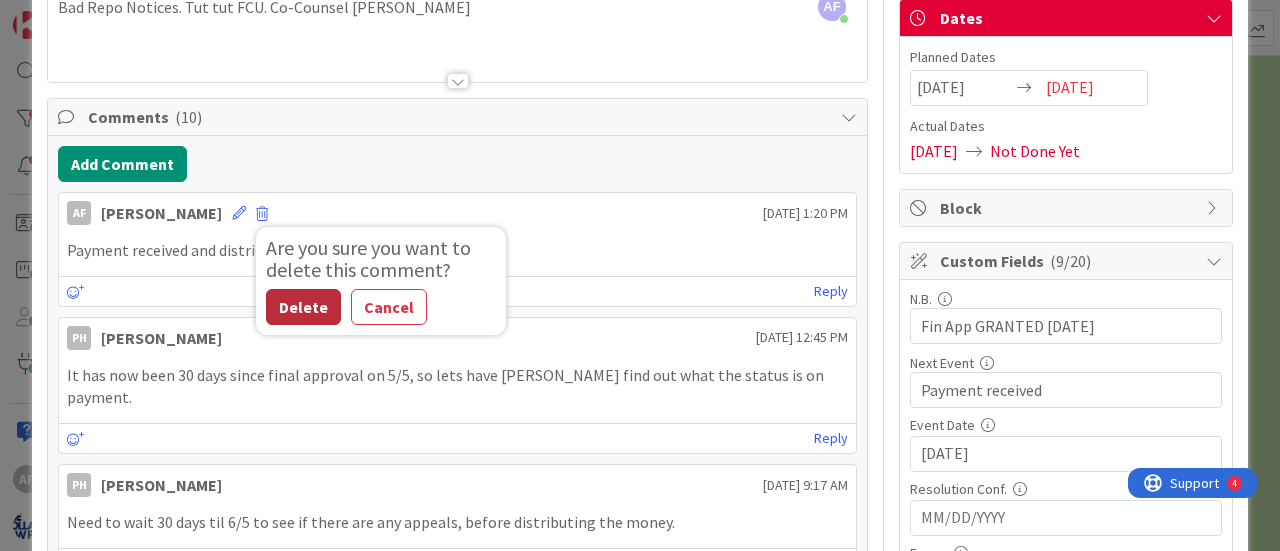click on "Delete" at bounding box center (303, 307) 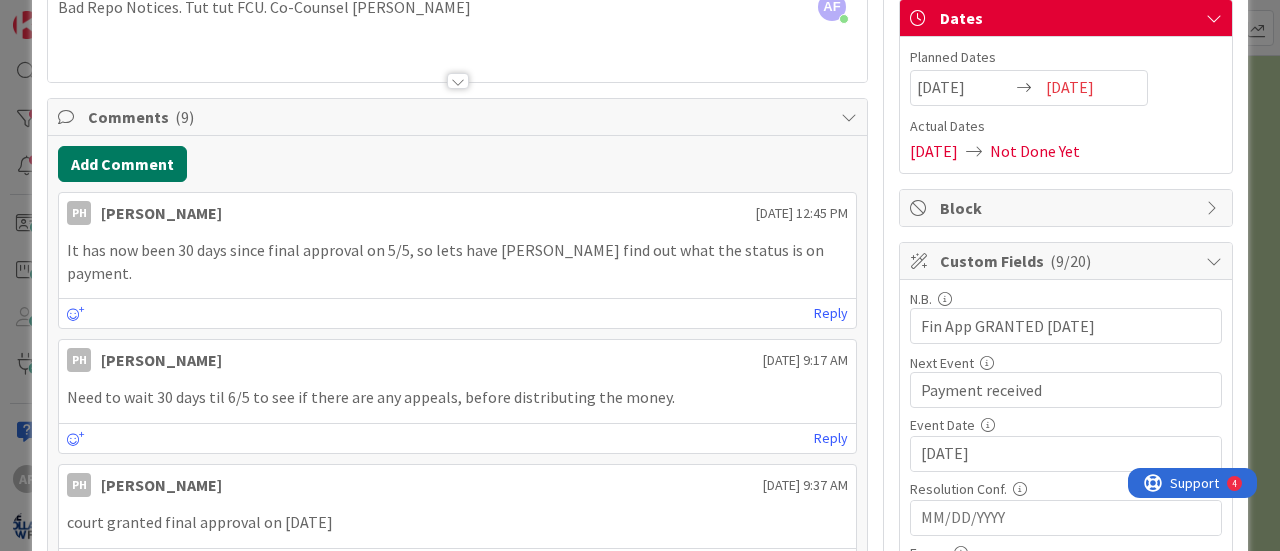 click on "Add Comment" at bounding box center (122, 164) 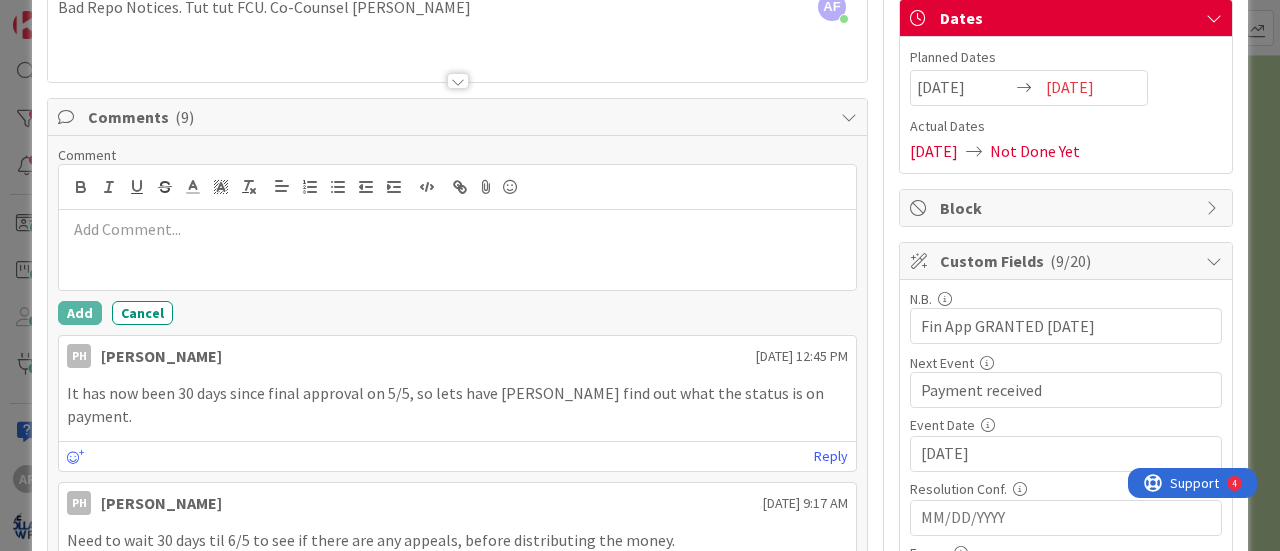 type 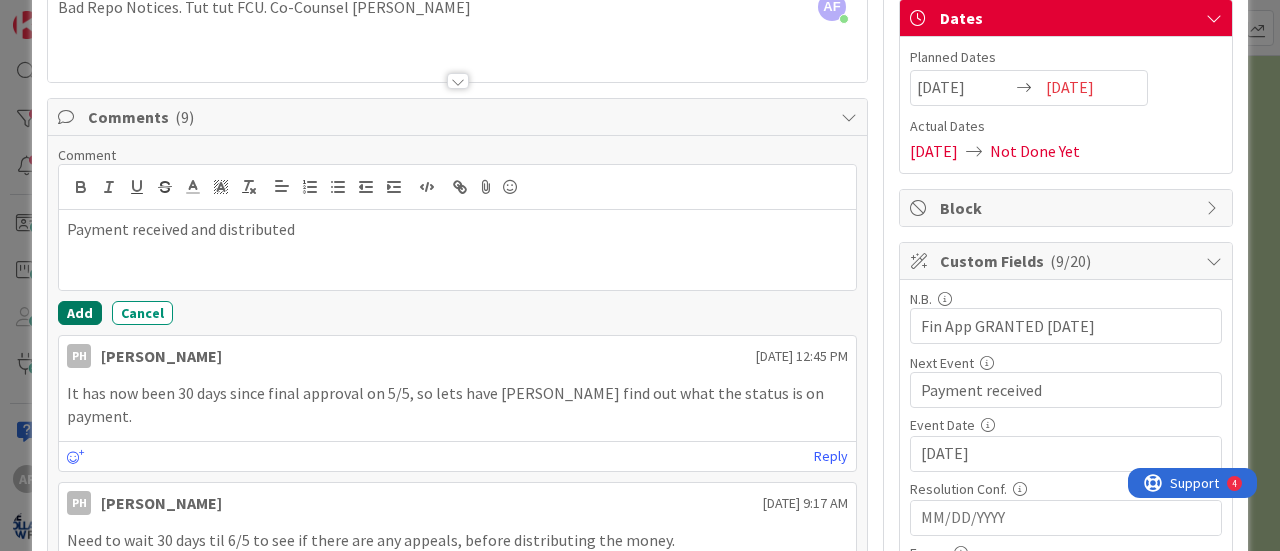 click on "Add" at bounding box center [80, 313] 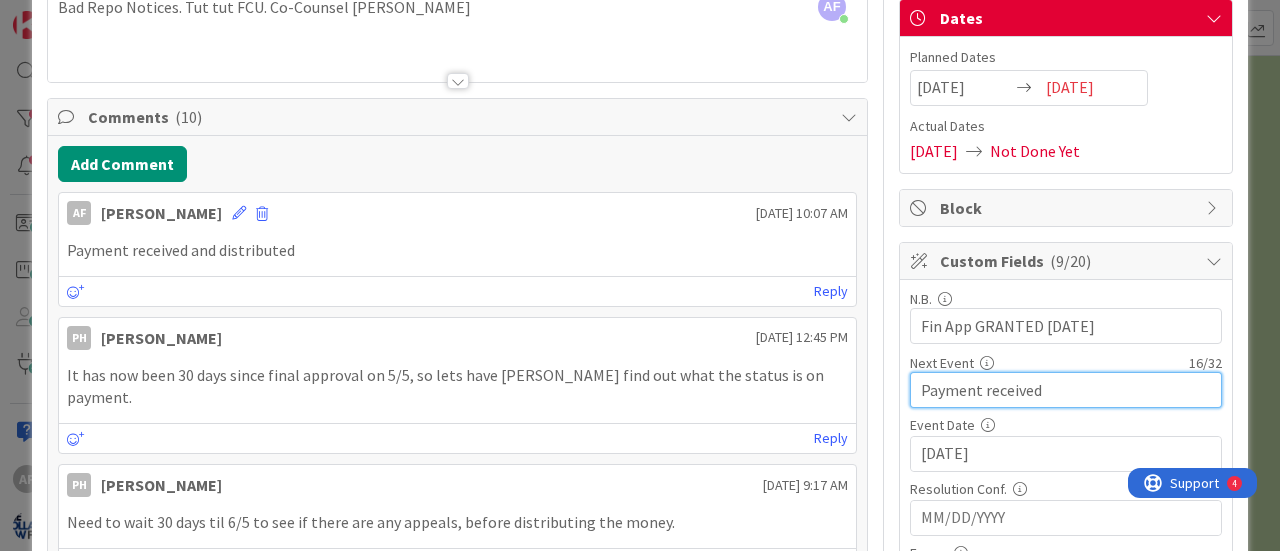 click on "Payment received" at bounding box center [1066, 390] 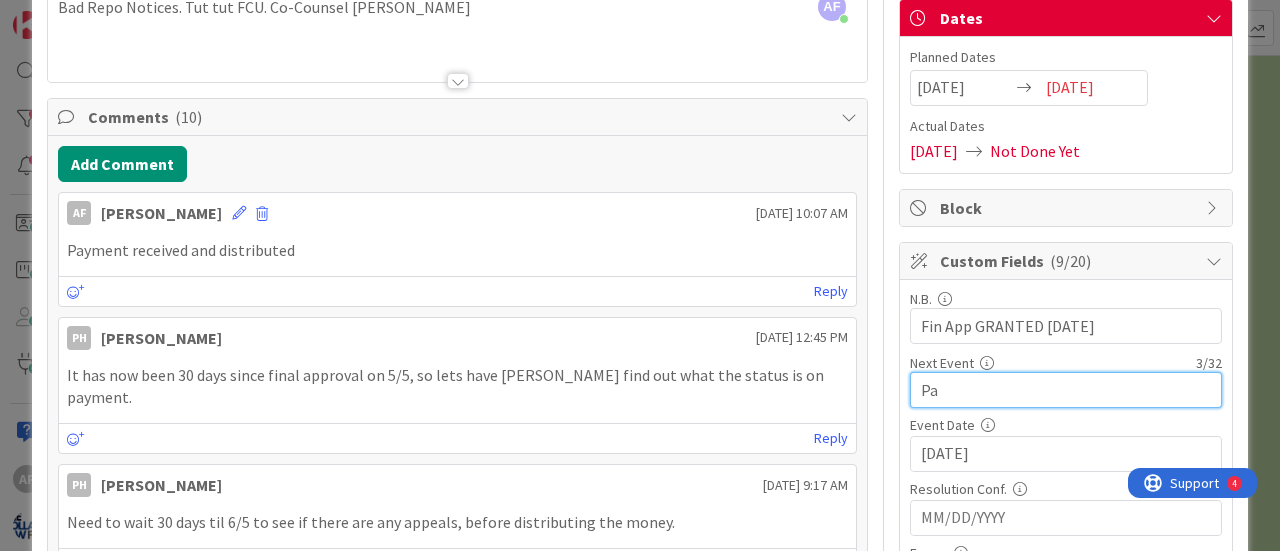 type on "P" 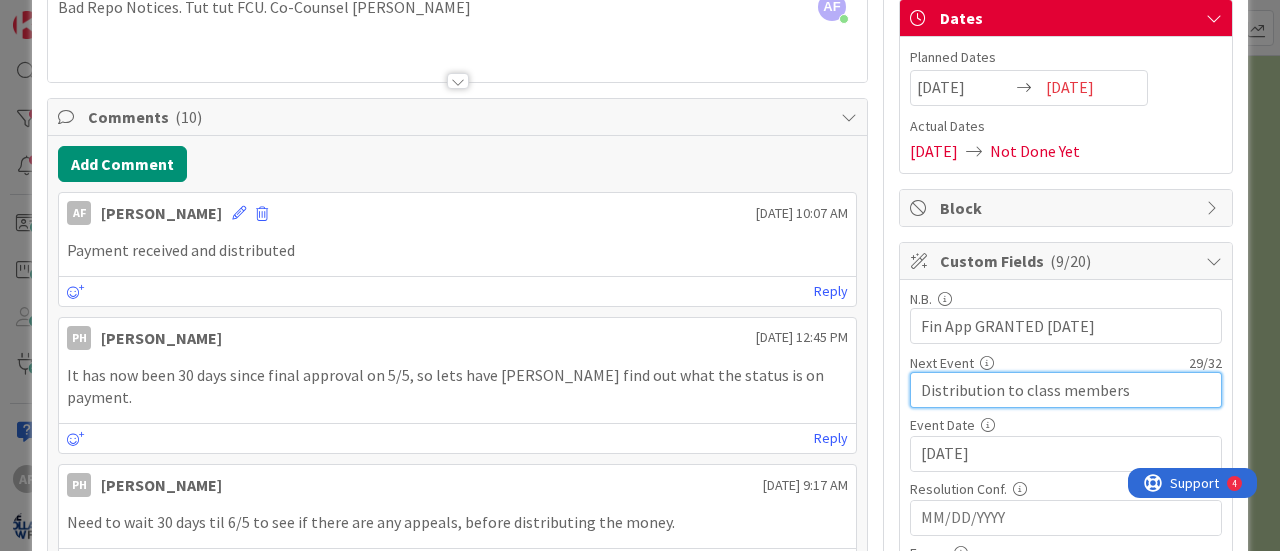 type on "Distribution to class members" 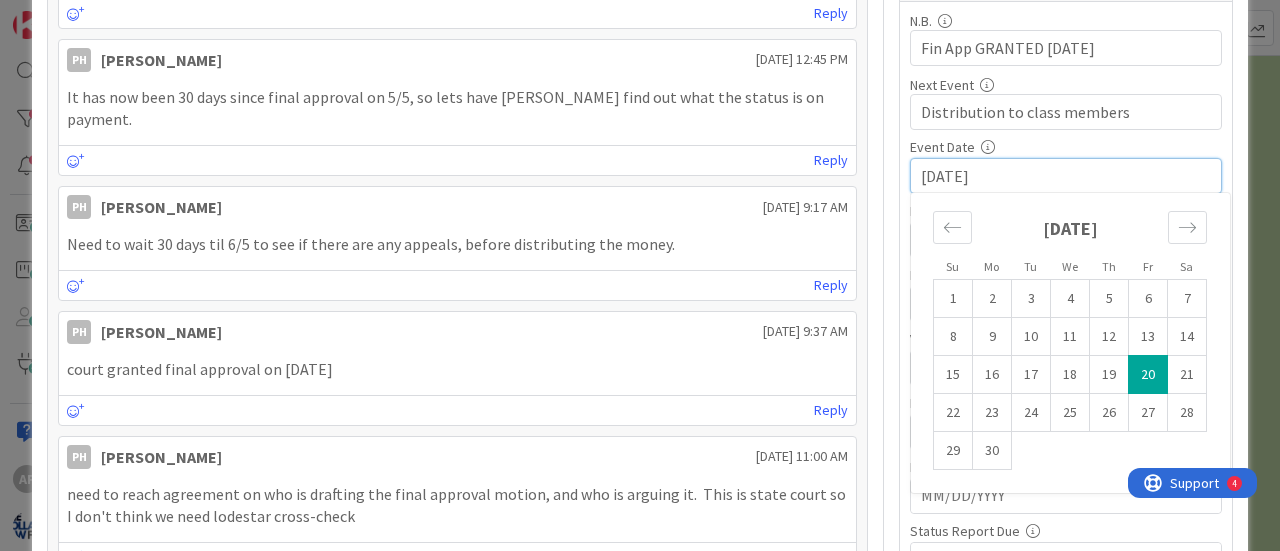 scroll, scrollTop: 488, scrollLeft: 0, axis: vertical 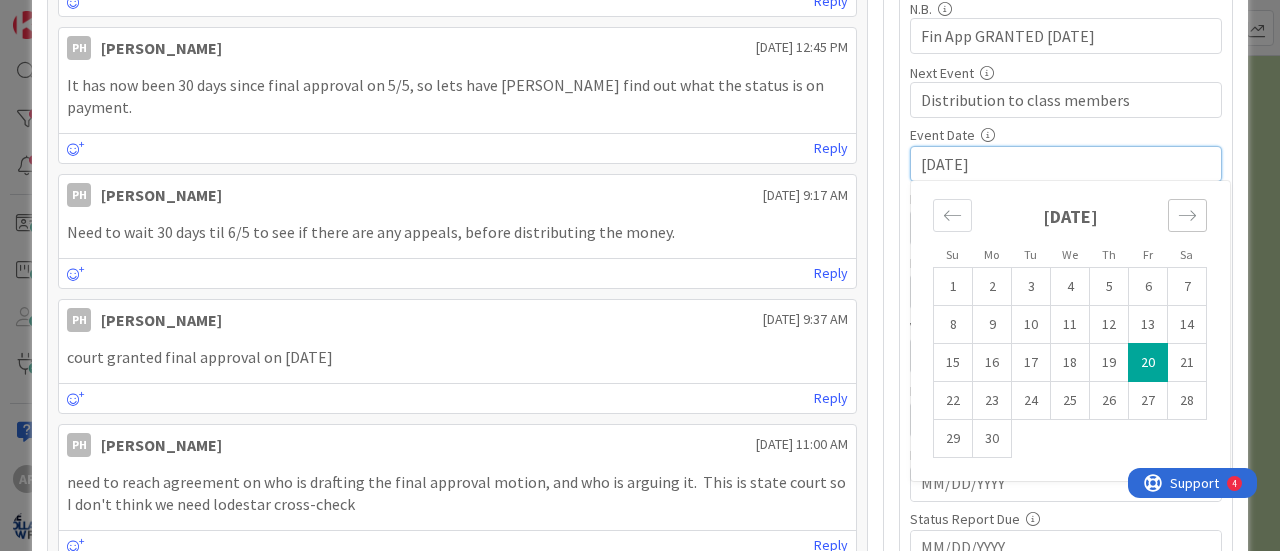click 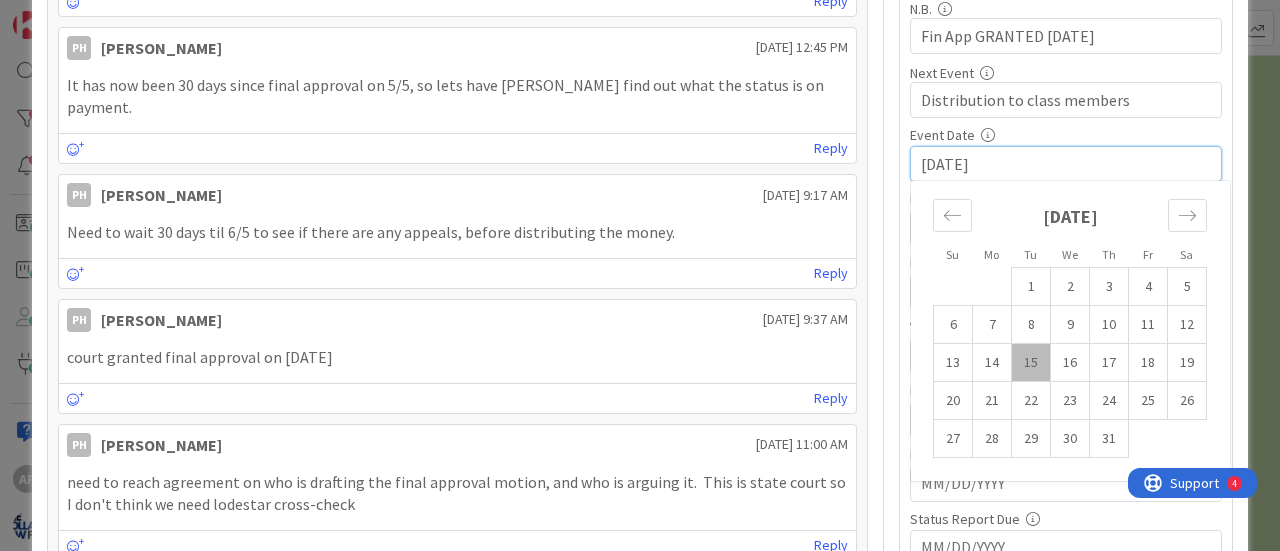 click on "15" at bounding box center (1031, 363) 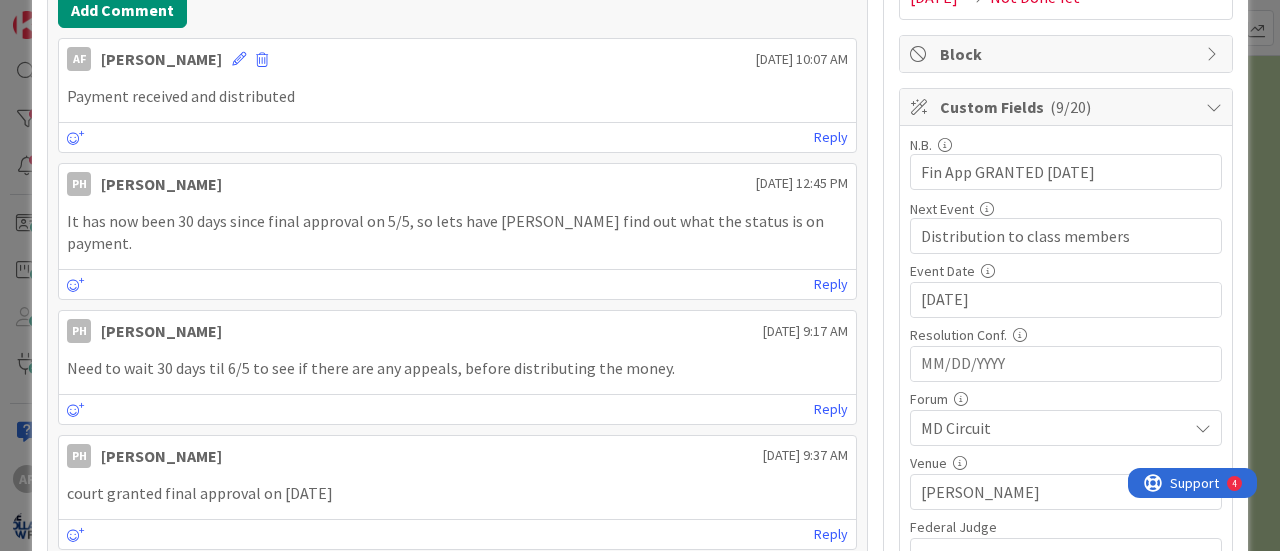 scroll, scrollTop: 0, scrollLeft: 0, axis: both 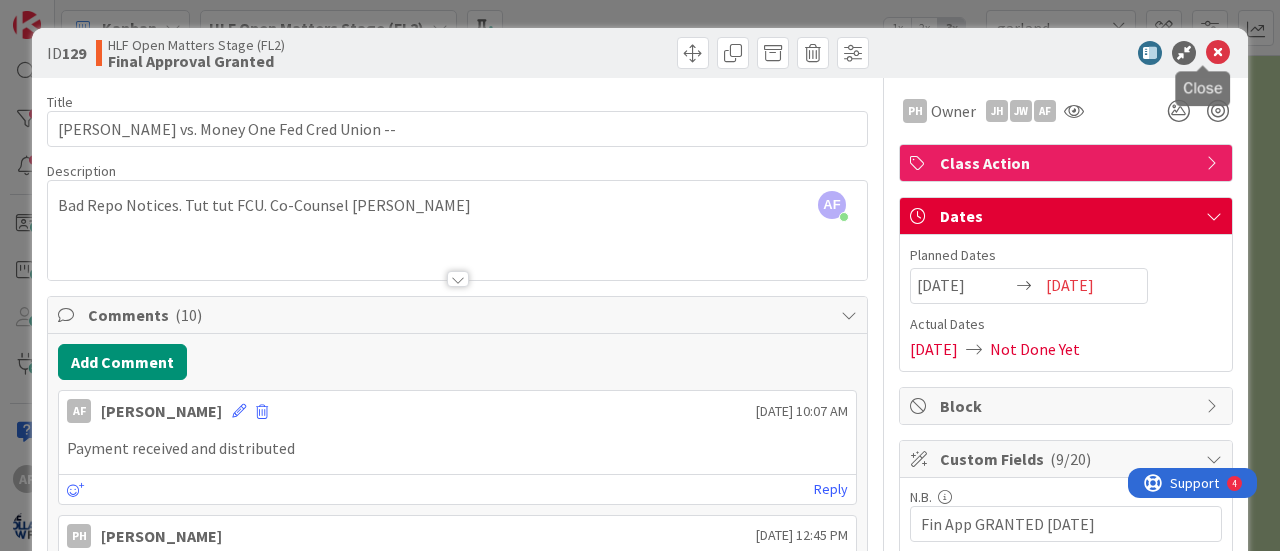 click at bounding box center (1218, 53) 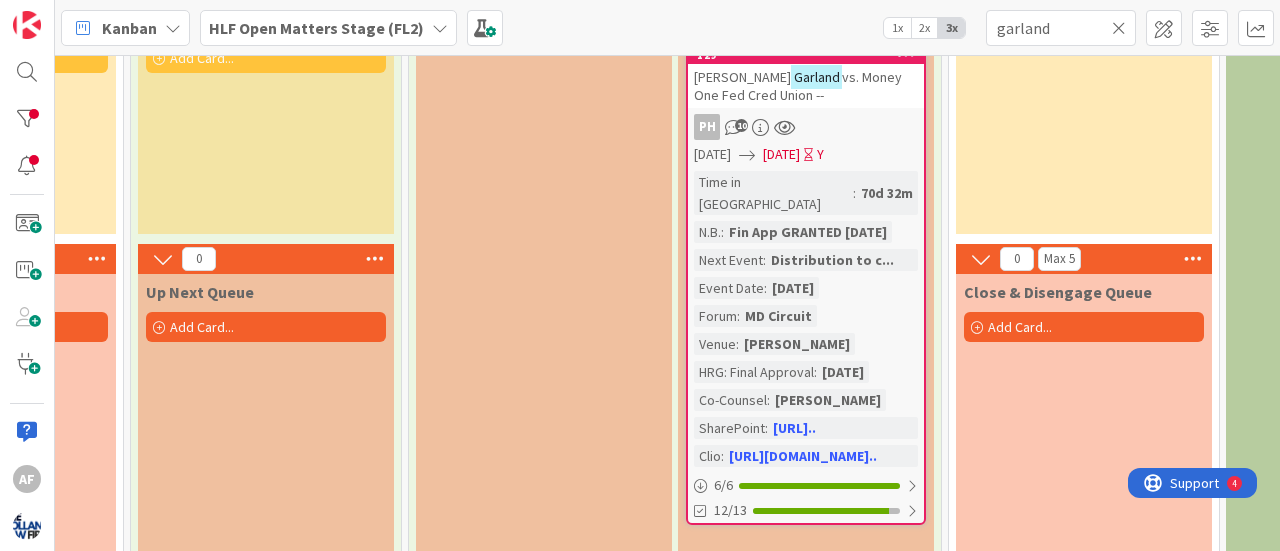 scroll, scrollTop: 182, scrollLeft: 3252, axis: both 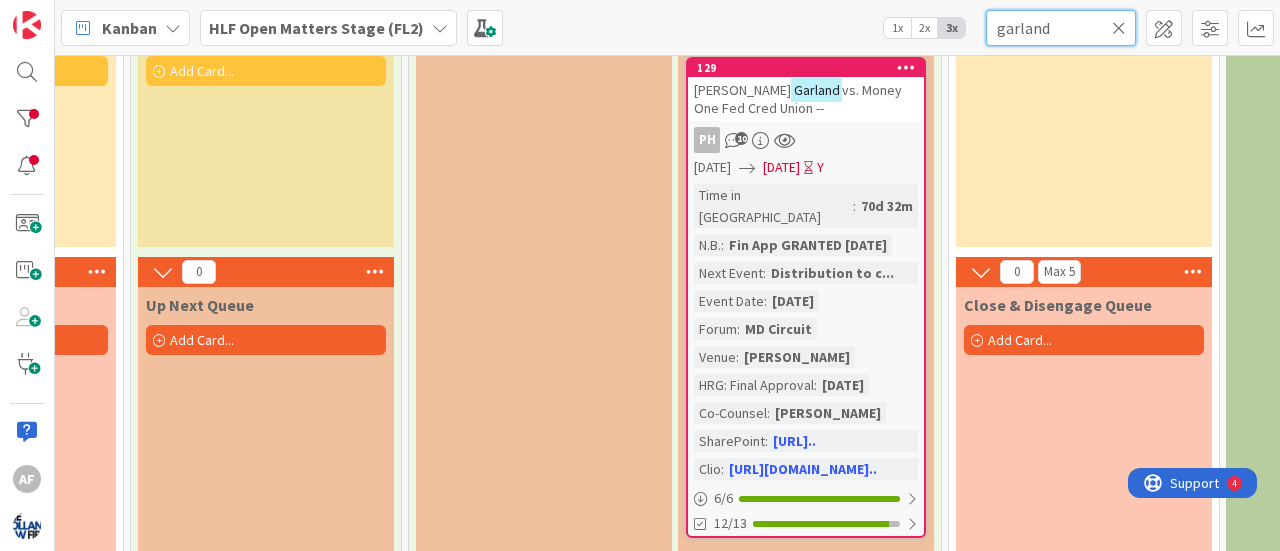 click on "garland" at bounding box center [1061, 28] 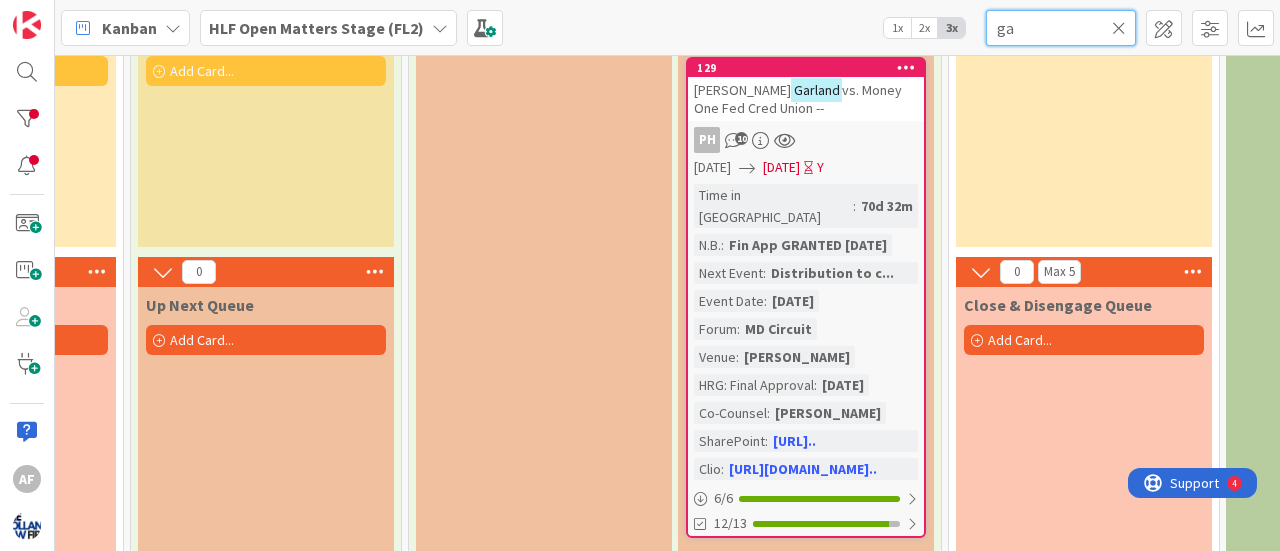 type on "g" 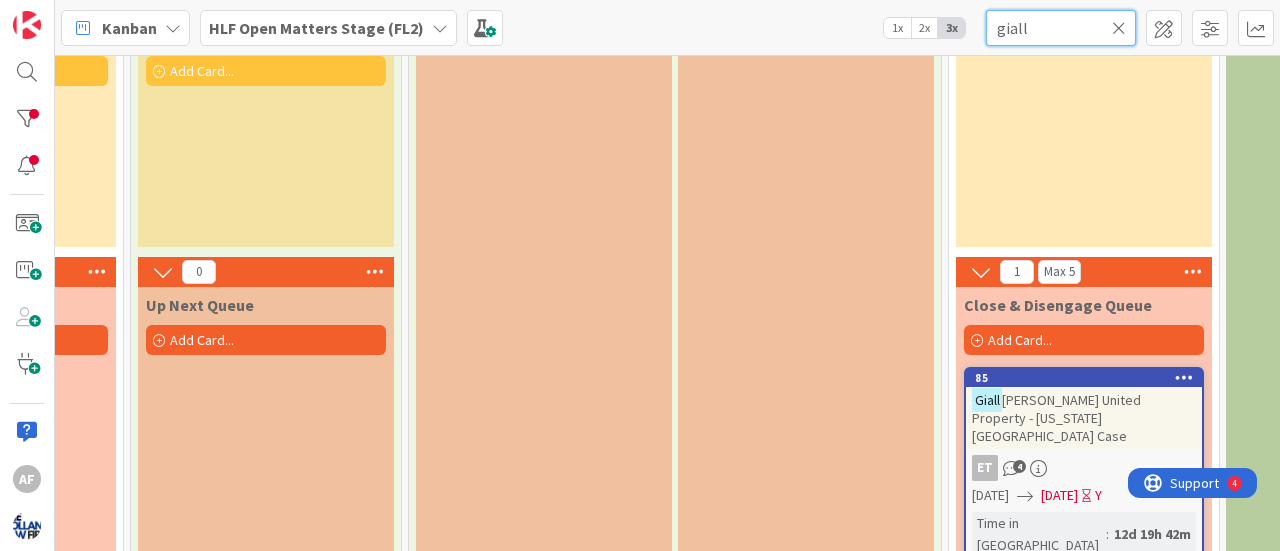 type on "giall" 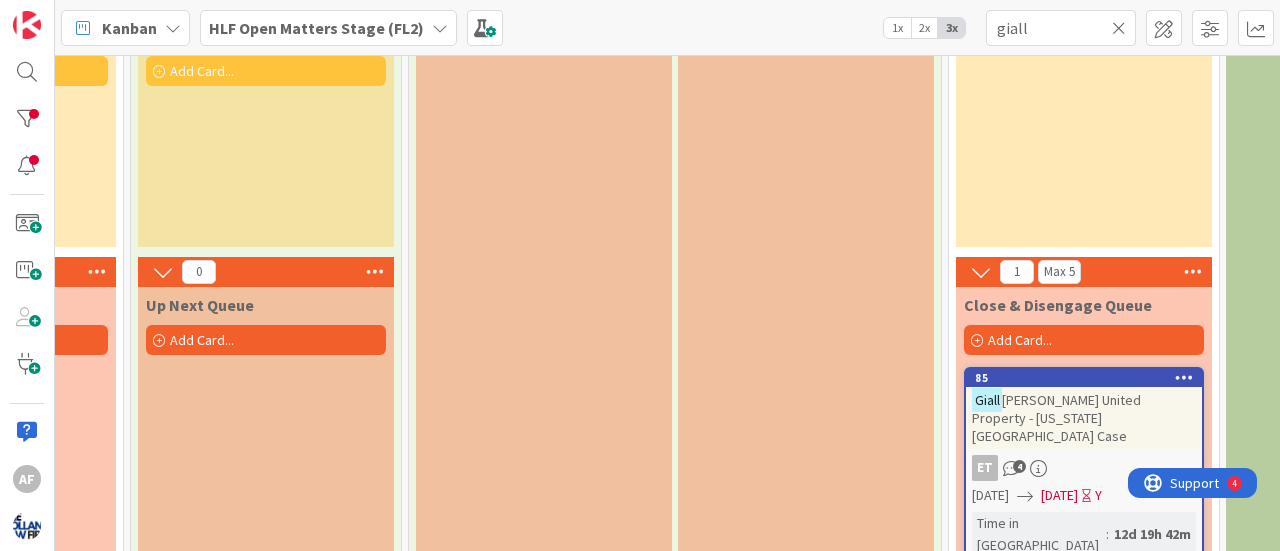 click on "Giall [PERSON_NAME] United Property - [US_STATE][GEOGRAPHIC_DATA] Case" at bounding box center [1084, 418] 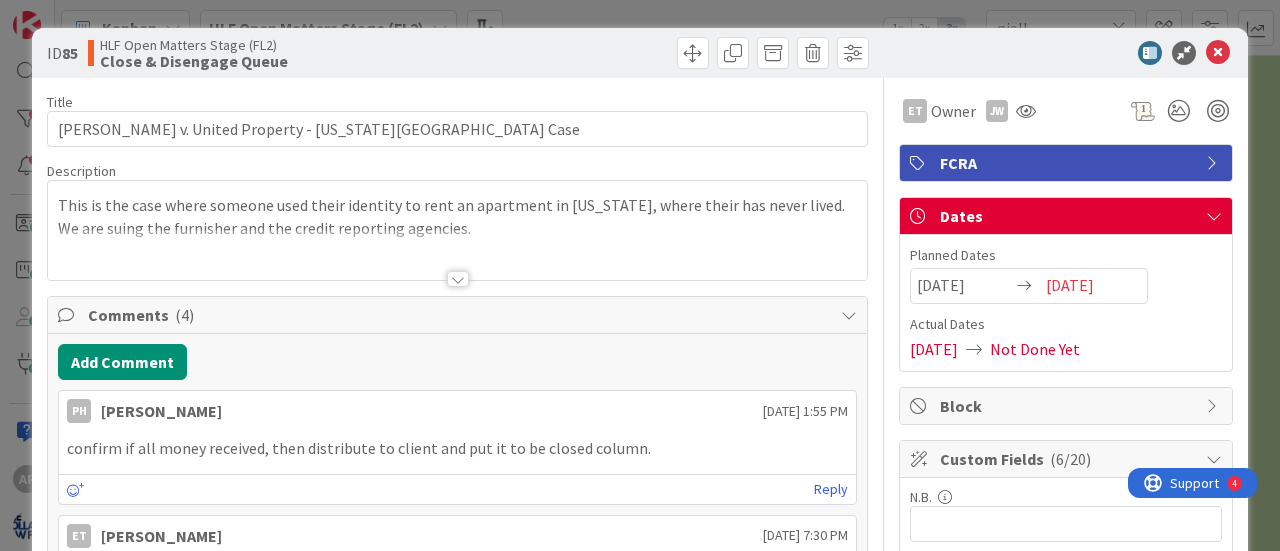 scroll, scrollTop: 0, scrollLeft: 0, axis: both 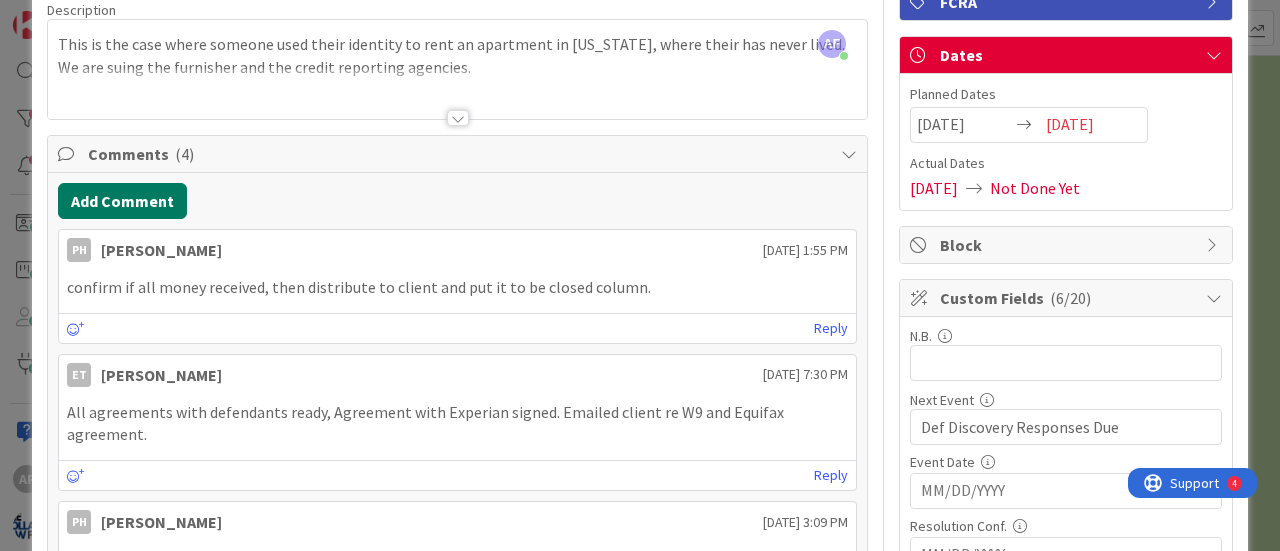 click on "Add Comment" at bounding box center (122, 201) 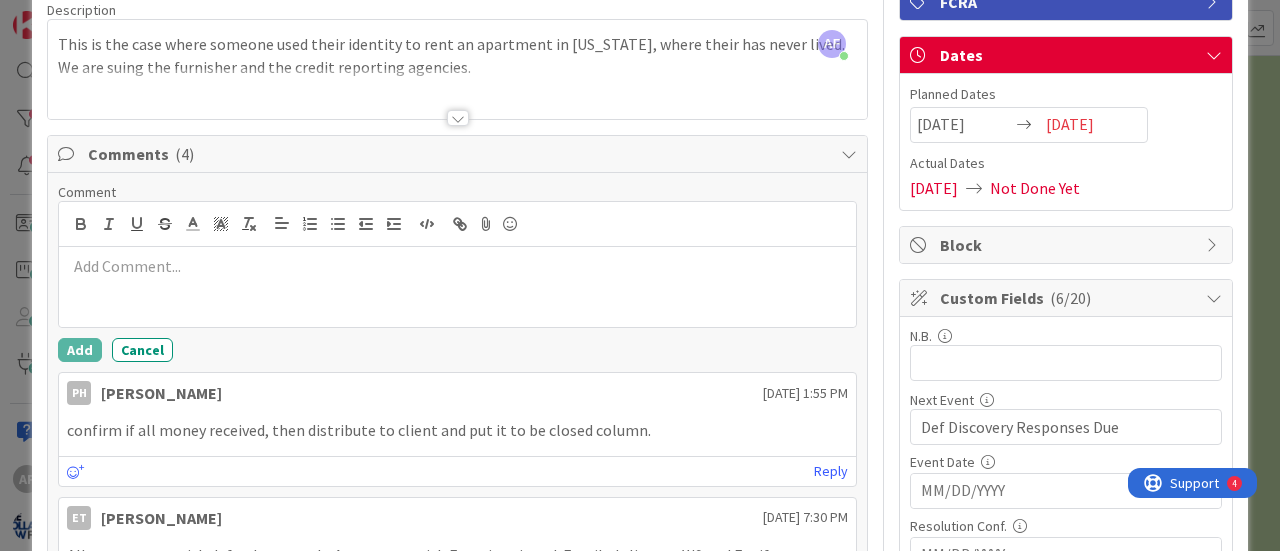 type 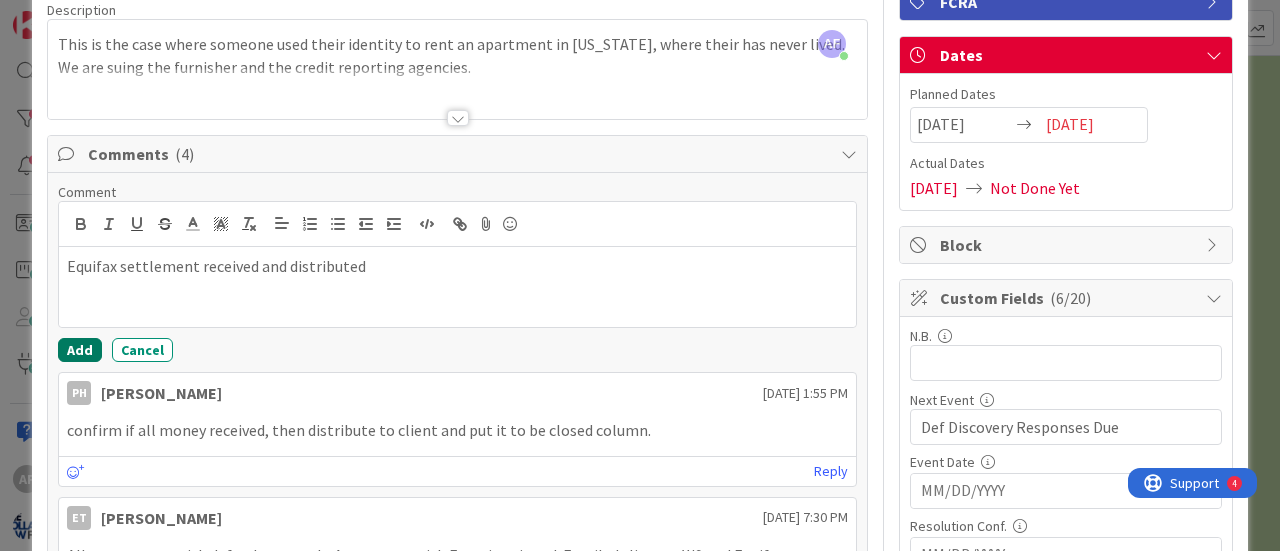 click on "Add" at bounding box center [80, 350] 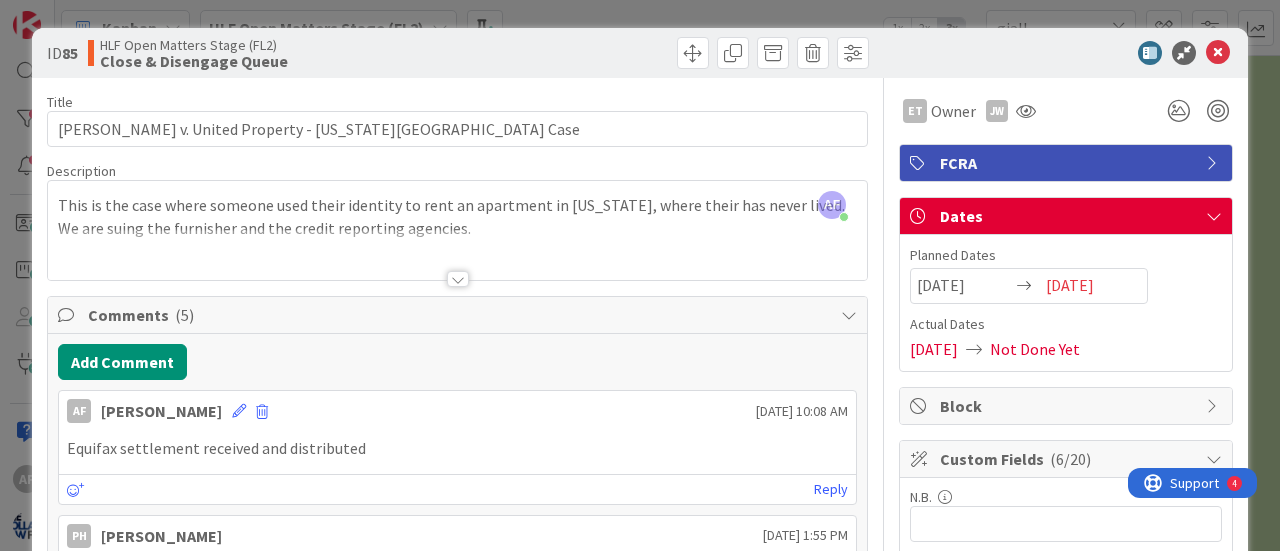 scroll, scrollTop: 0, scrollLeft: 0, axis: both 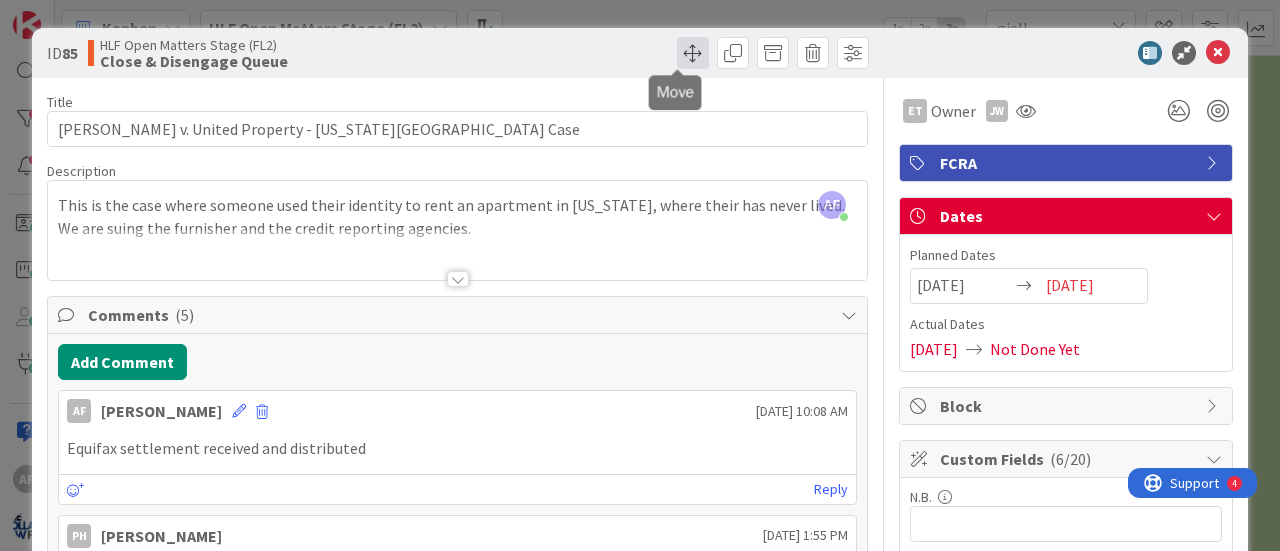 click at bounding box center [693, 53] 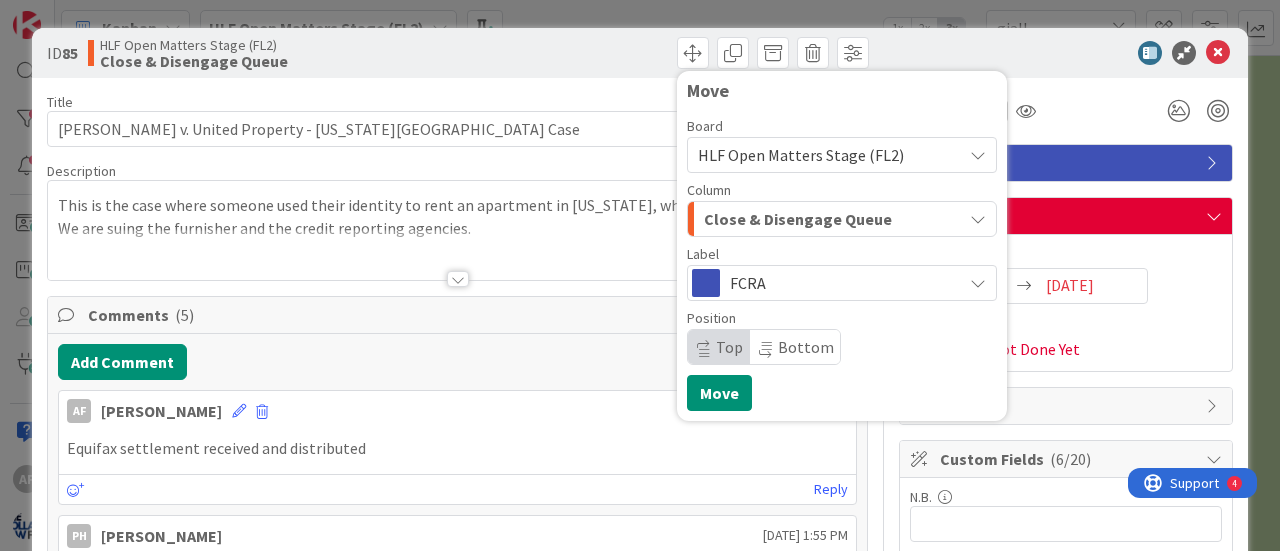 click on "Close & Disengage Queue" at bounding box center [842, 219] 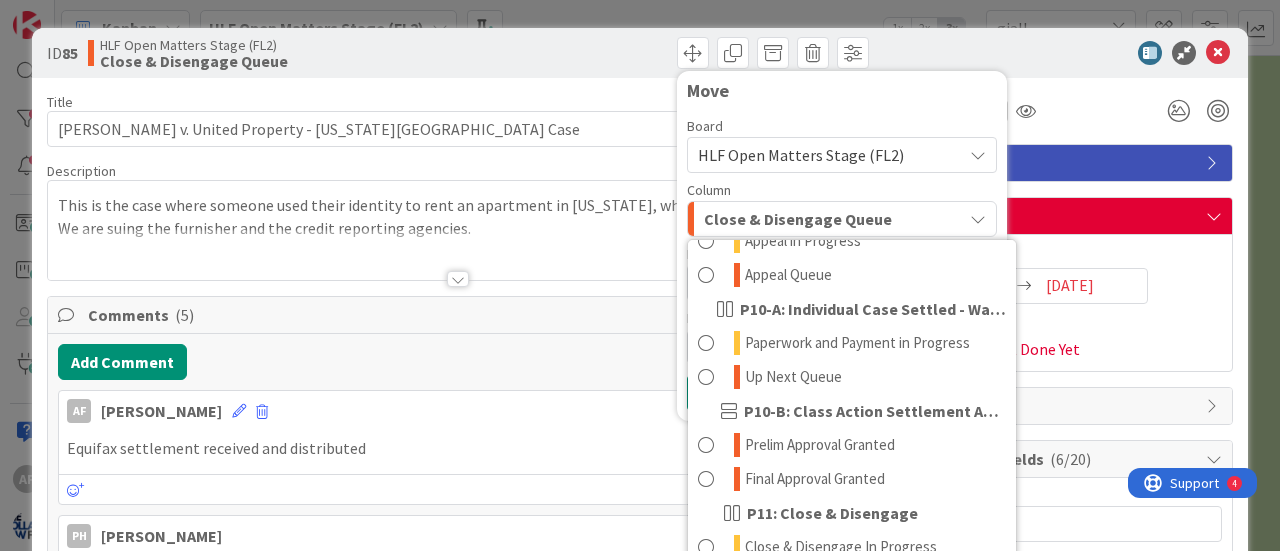 scroll, scrollTop: 1103, scrollLeft: 0, axis: vertical 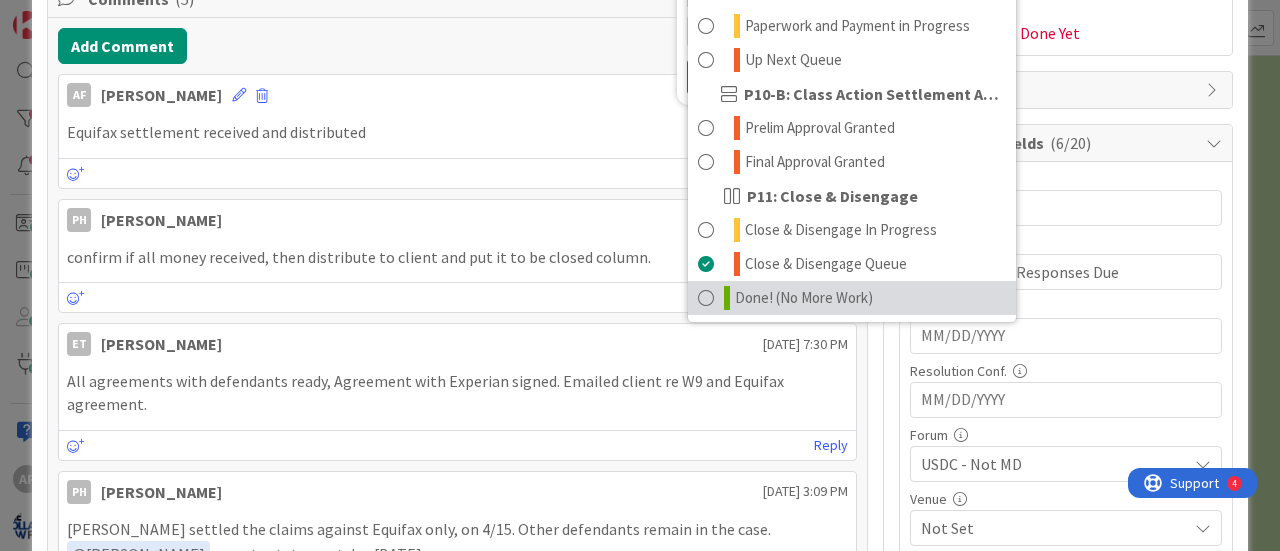 click on "Done! (No More Work)" at bounding box center (804, 298) 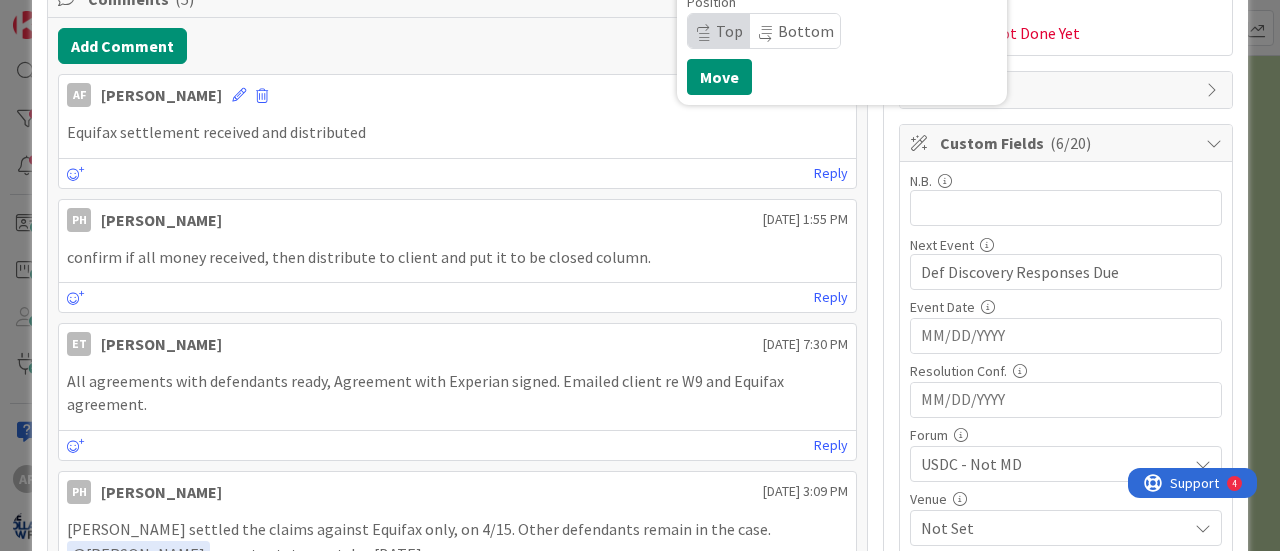 scroll, scrollTop: 0, scrollLeft: 0, axis: both 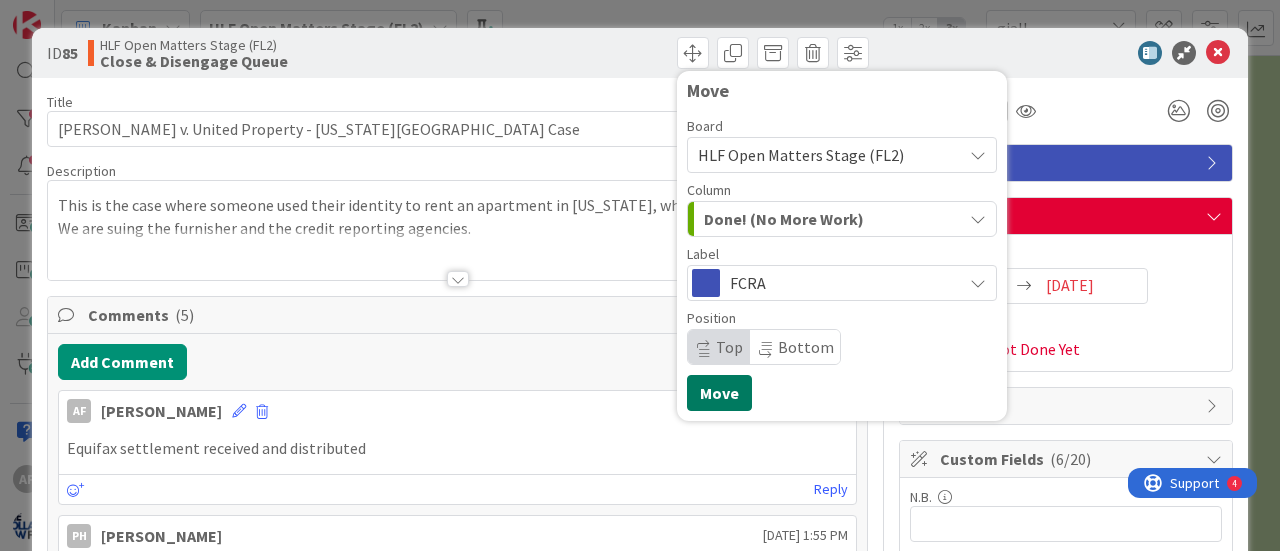 click on "Move" at bounding box center (719, 393) 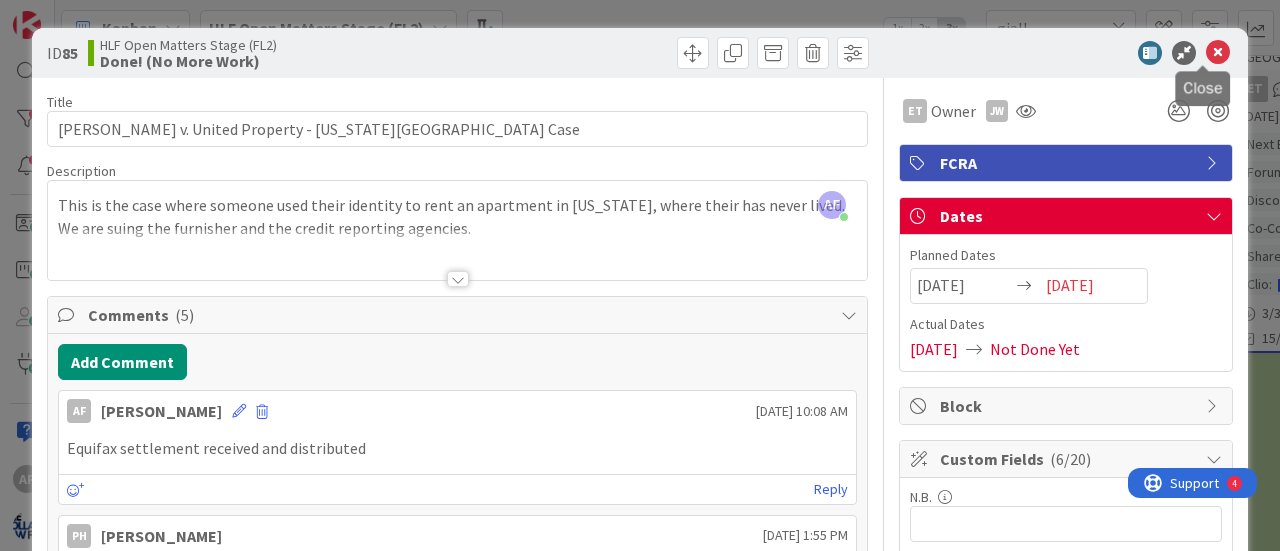 click at bounding box center (1218, 53) 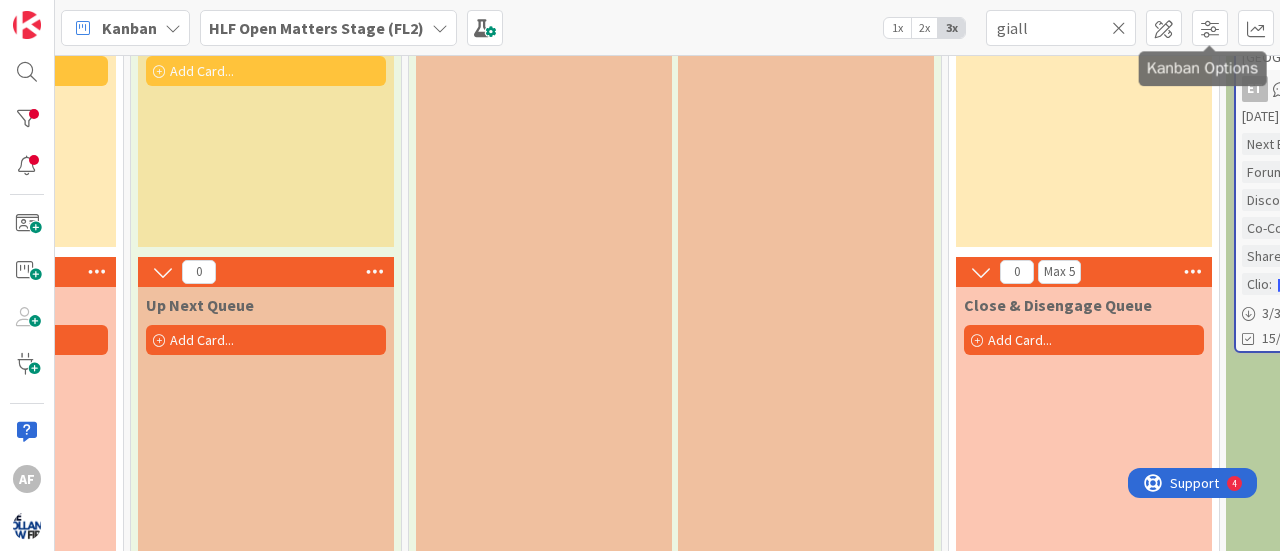 scroll, scrollTop: 0, scrollLeft: 0, axis: both 